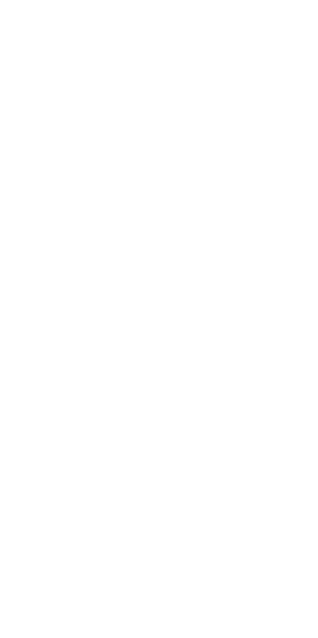 scroll, scrollTop: 0, scrollLeft: 0, axis: both 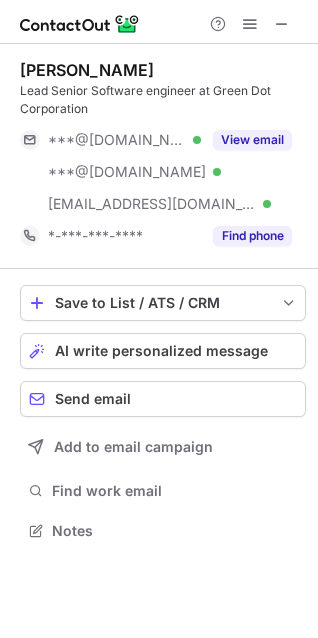 click on "View email" at bounding box center (252, 140) 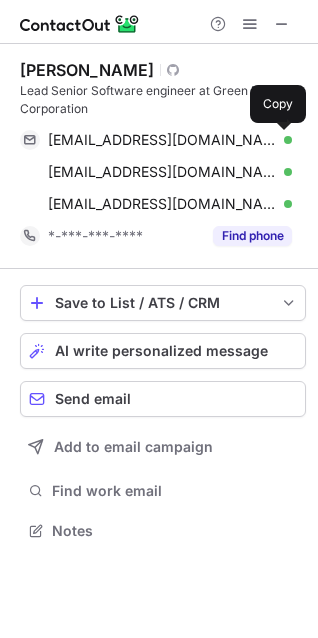 click at bounding box center (282, 140) 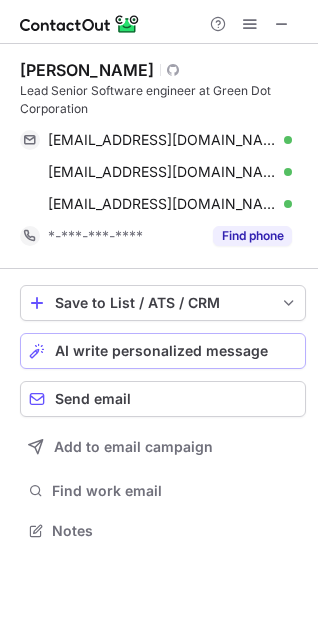 click on "AI write personalized message" at bounding box center (163, 351) 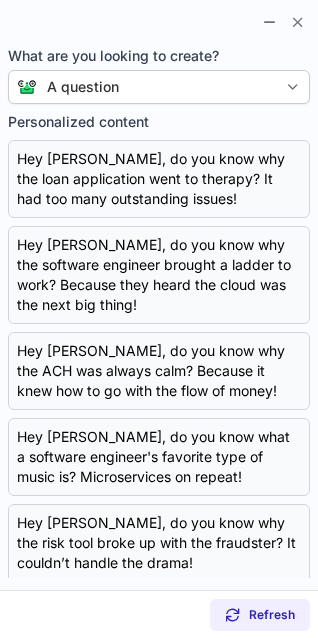 click on "A question" at bounding box center [157, 87] 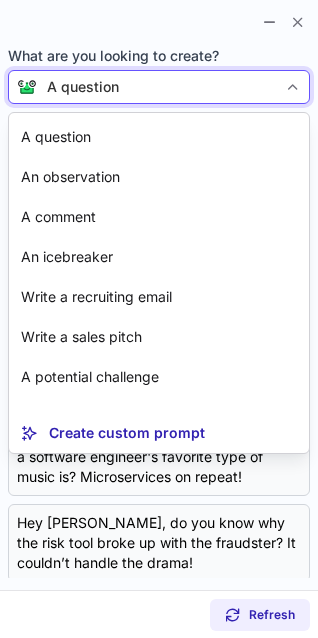 click on "Create custom prompt" at bounding box center (127, 433) 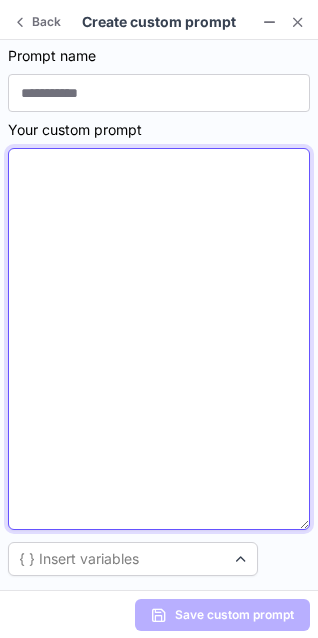 click at bounding box center (159, 339) 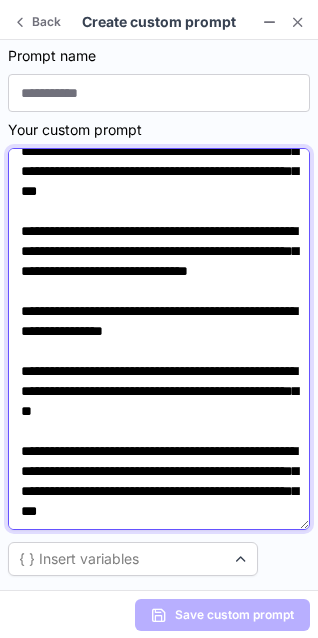 scroll, scrollTop: 0, scrollLeft: 0, axis: both 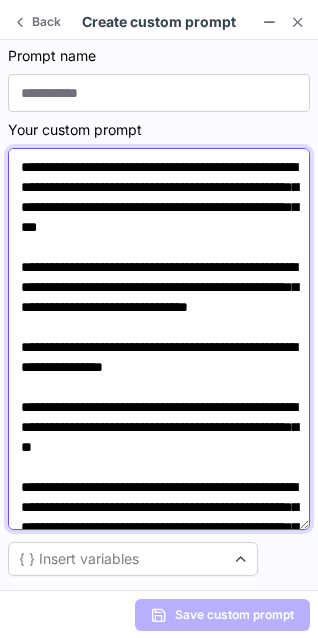 drag, startPoint x: 57, startPoint y: 187, endPoint x: 99, endPoint y: 184, distance: 42.107006 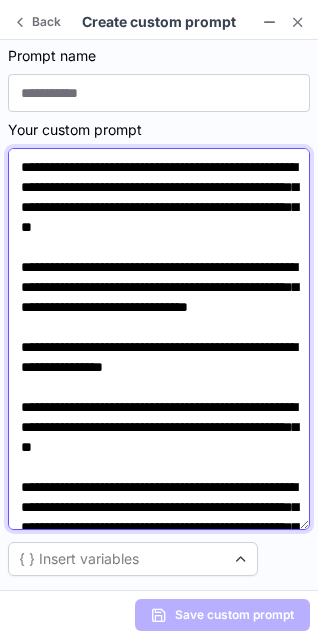 drag, startPoint x: 226, startPoint y: 187, endPoint x: 267, endPoint y: 186, distance: 41.01219 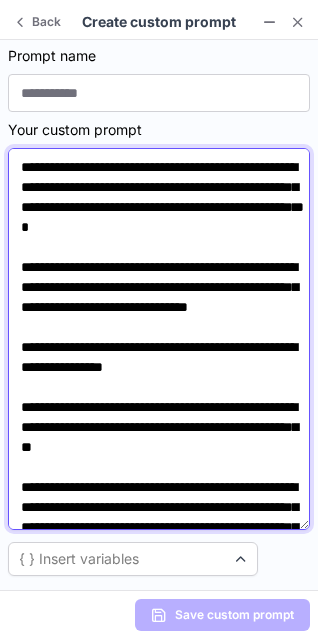 drag, startPoint x: 56, startPoint y: 187, endPoint x: 92, endPoint y: 187, distance: 36 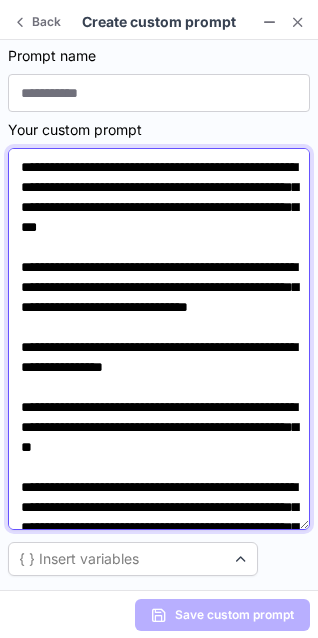 click on "**********" at bounding box center [159, 339] 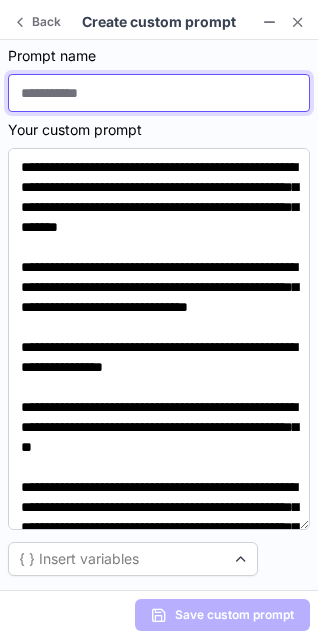 click at bounding box center [159, 93] 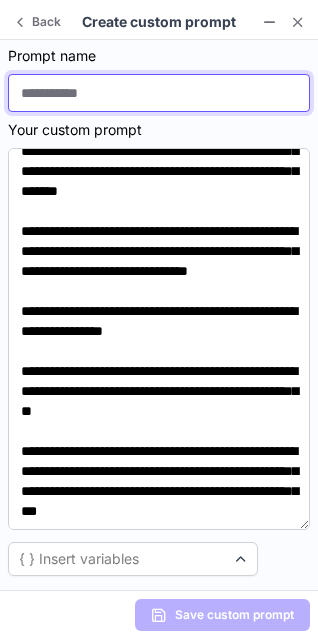 scroll, scrollTop: 96, scrollLeft: 0, axis: vertical 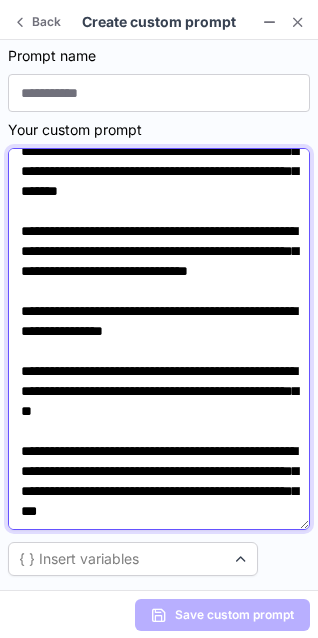 drag, startPoint x: 204, startPoint y: 321, endPoint x: 246, endPoint y: 321, distance: 42 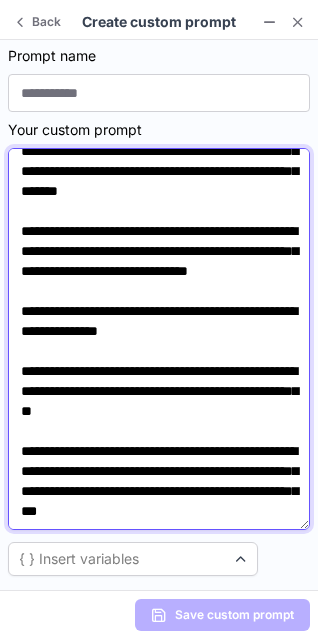 scroll, scrollTop: 116, scrollLeft: 0, axis: vertical 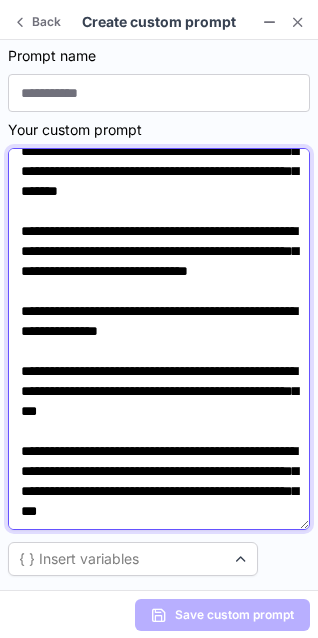 drag, startPoint x: 245, startPoint y: 373, endPoint x: 28, endPoint y: 392, distance: 217.83022 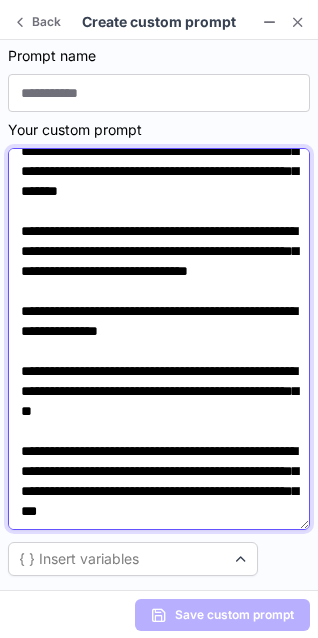 scroll, scrollTop: 0, scrollLeft: 0, axis: both 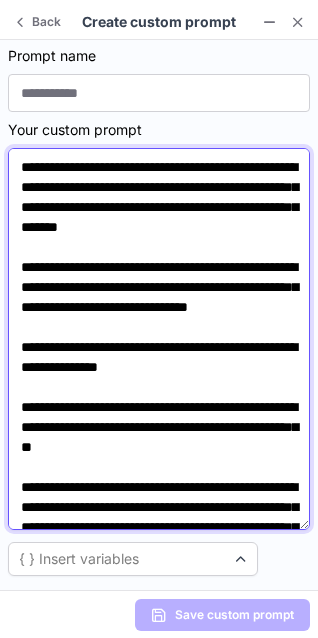 type on "**********" 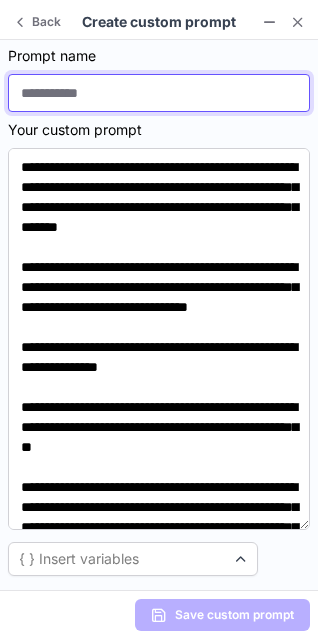 click at bounding box center [159, 93] 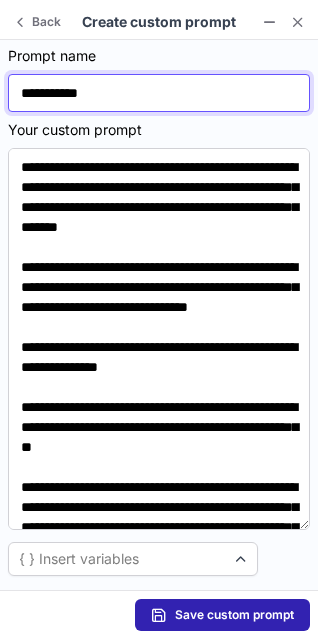 scroll, scrollTop: 116, scrollLeft: 0, axis: vertical 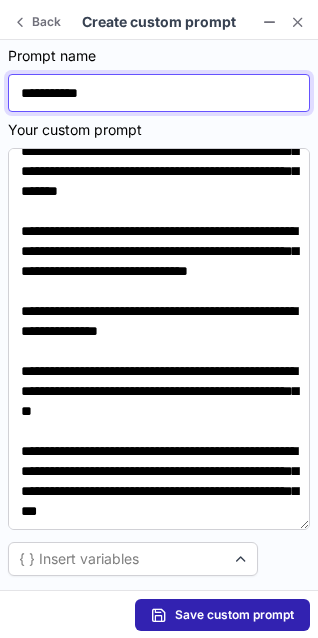 type on "**********" 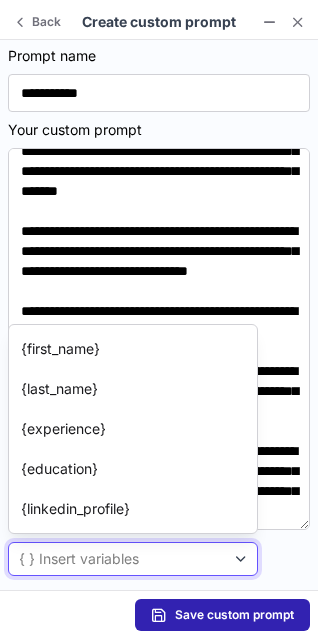 click on "{ } Insert variables" at bounding box center (117, 559) 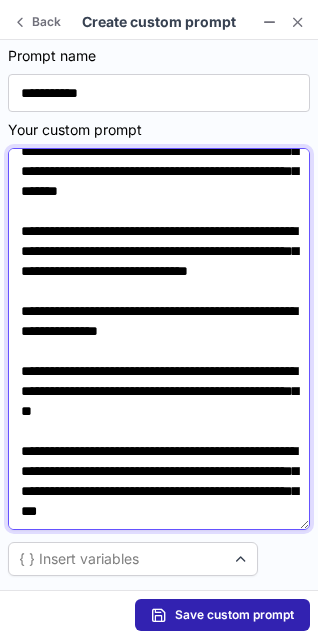 click on "**********" at bounding box center [159, 339] 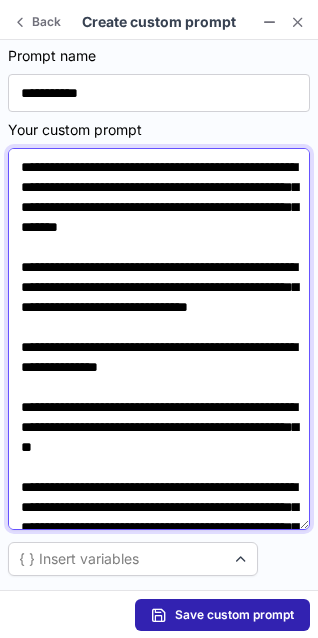 scroll, scrollTop: 116, scrollLeft: 0, axis: vertical 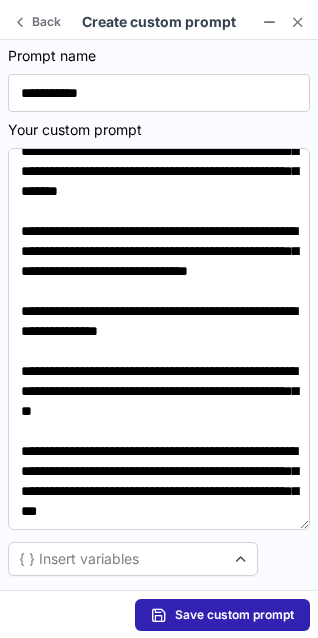 click at bounding box center [298, 22] 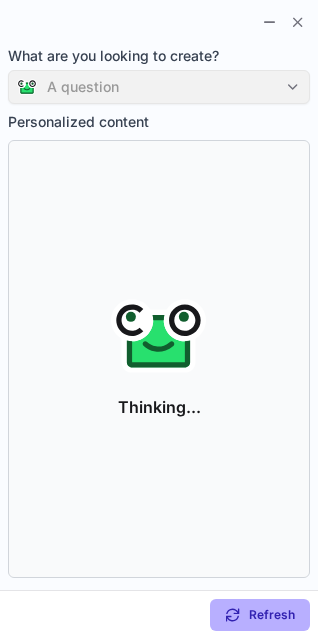 click at bounding box center [298, 22] 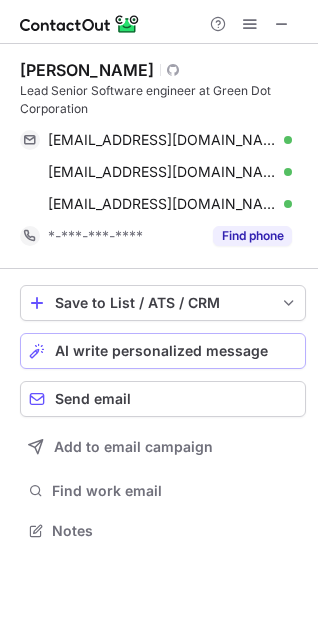 click on "AI write personalized message" at bounding box center [161, 351] 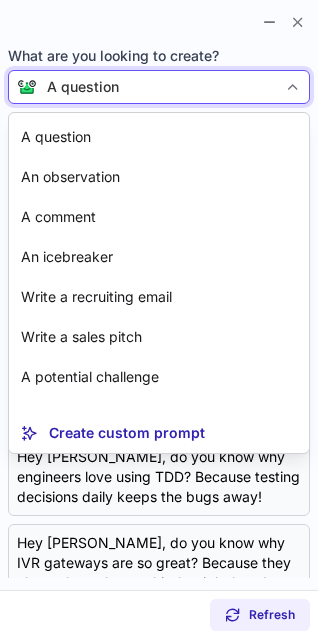click on "A question" at bounding box center (157, 87) 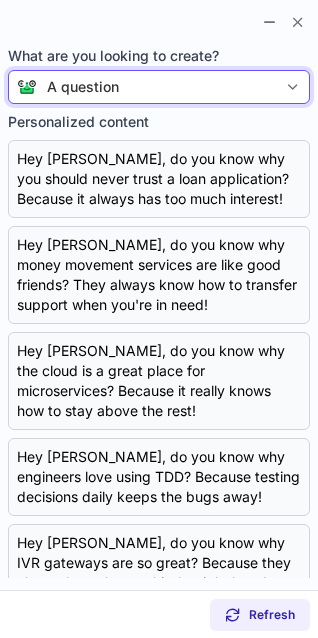 click on "A question" at bounding box center [159, 87] 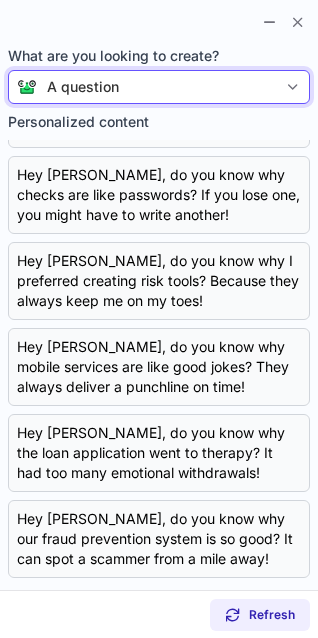 scroll, scrollTop: 0, scrollLeft: 0, axis: both 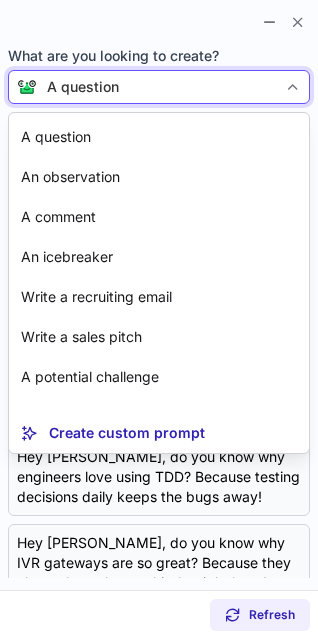 click on "A question" at bounding box center (157, 87) 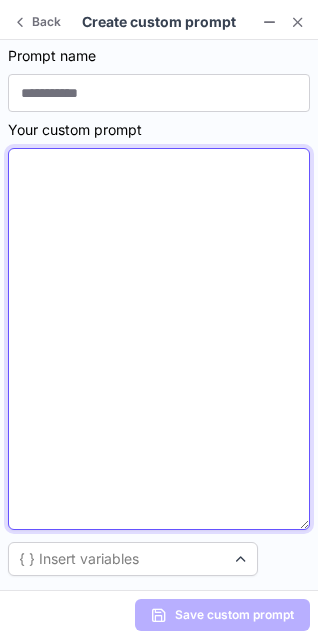 click at bounding box center (159, 339) 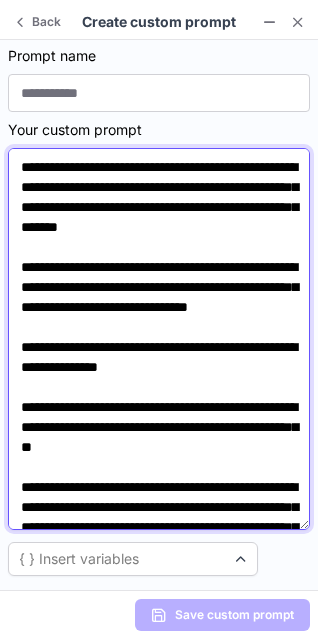 scroll, scrollTop: 106, scrollLeft: 0, axis: vertical 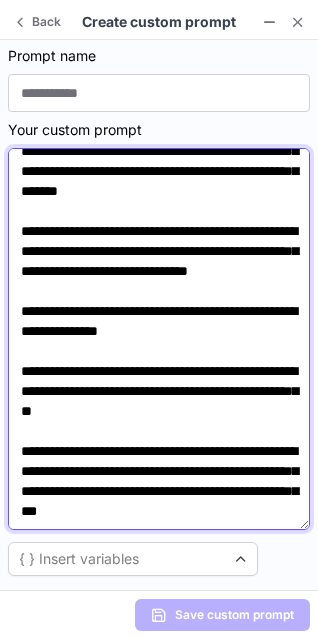 type on "**********" 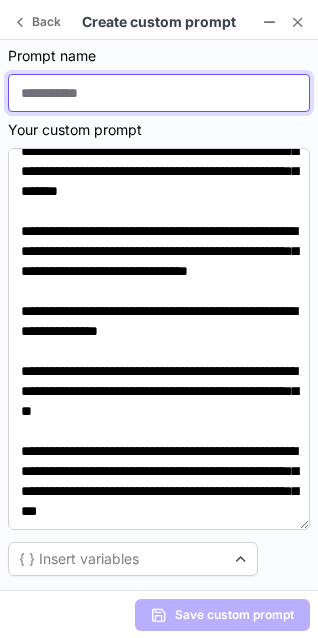 click at bounding box center [159, 93] 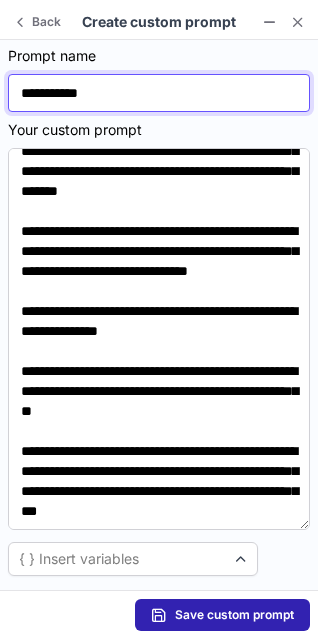 scroll, scrollTop: 116, scrollLeft: 0, axis: vertical 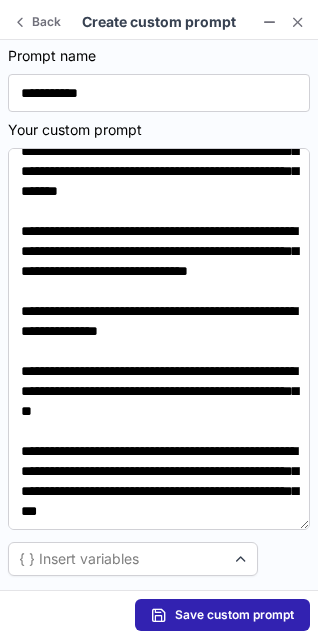 click at bounding box center (298, 22) 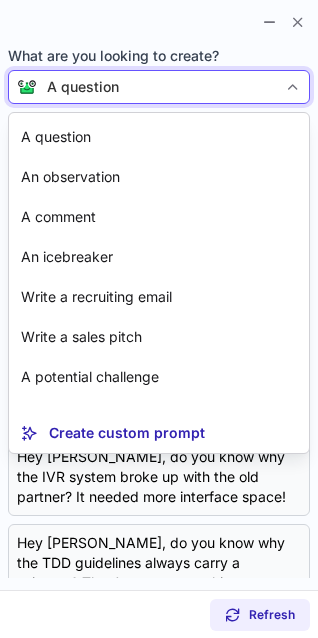 scroll, scrollTop: 36, scrollLeft: 0, axis: vertical 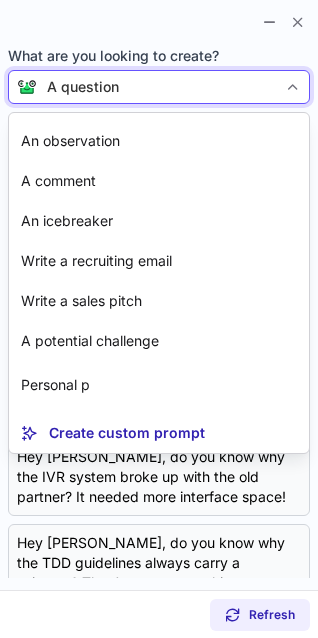 click on "Copy Hey Richard, do you know why our fraud tools are great at telling jokes? They always know how to catch you off guard!" at bounding box center [159, 381] 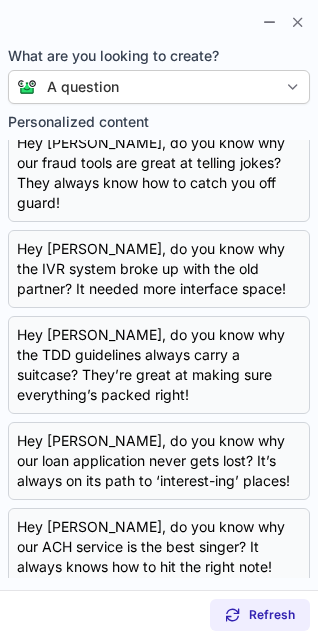 scroll, scrollTop: 0, scrollLeft: 0, axis: both 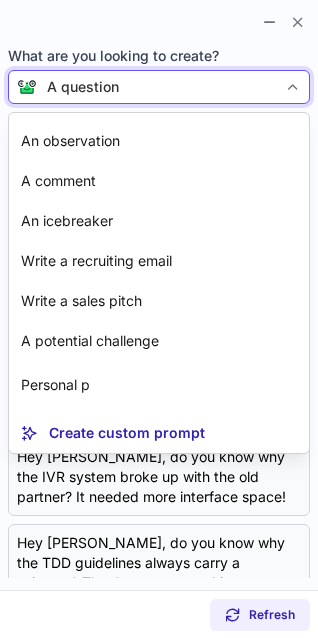click on "Copy Hey Richard, do you know why the loan application went to therapy? It had too many issues to process! Copy Hey Richard, do you know why our money movement service loves clouds? Because it always wants to transfer to a higher level! Copy Hey Richard, do you know why our fraud tools are great at telling jokes? They always know how to catch you off guard! Copy Hey Richard, do you know why the IVR system broke up with the old partner? It needed more interface space! Copy Hey Richard, do you know why the TDD guidelines always carry a suitcase? They’re great at making sure everything’s packed right! Copy Hey Richard, do you know why our loan application never gets lost? It’s always on its path to ‘interest-ing’ places! Copy Hey Richard, do you know why our ACH service is the best singer? It always knows how to hit the right note! Copy Hey Richard, do you know why our new risk tool loves puzzles? Because it enjoys putting pieces together before the final picture! Copy Copy" at bounding box center [159, 359] 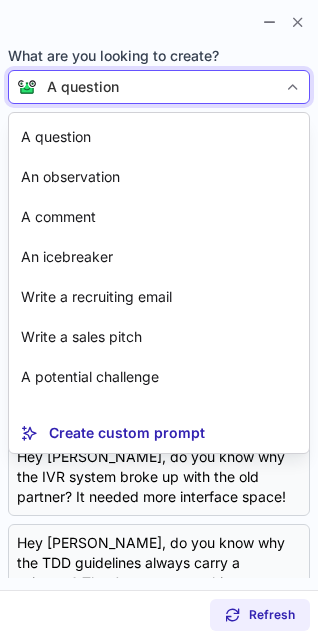 click on "Copy Hey Richard, do you know why the loan application went to therapy? It had too many issues to process! Copy Hey Richard, do you know why our money movement service loves clouds? Because it always wants to transfer to a higher level! Copy Hey Richard, do you know why our fraud tools are great at telling jokes? They always know how to catch you off guard! Copy Hey Richard, do you know why the IVR system broke up with the old partner? It needed more interface space! Copy Hey Richard, do you know why the TDD guidelines always carry a suitcase? They’re great at making sure everything’s packed right! Copy Hey Richard, do you know why our loan application never gets lost? It’s always on its path to ‘interest-ing’ places! Copy Hey Richard, do you know why our ACH service is the best singer? It always knows how to hit the right note! Copy Hey Richard, do you know why our new risk tool loves puzzles? Because it enjoys putting pieces together before the final picture! Copy Copy" at bounding box center [159, 359] 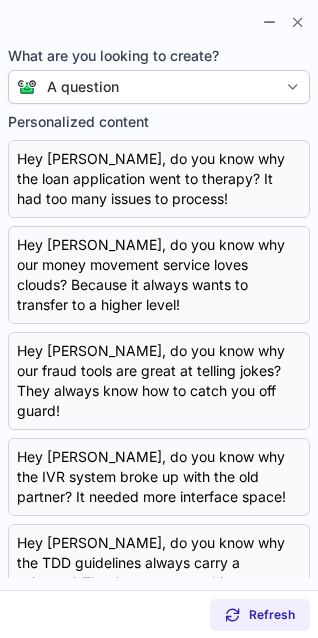 scroll, scrollTop: 514, scrollLeft: 0, axis: vertical 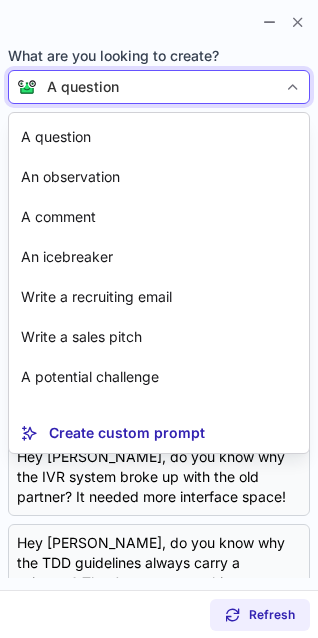 click on "Create custom prompt" at bounding box center [127, 433] 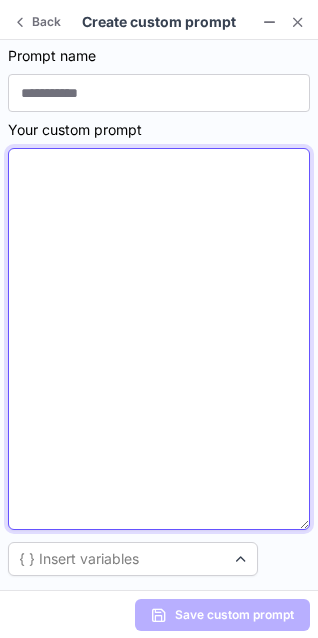 click at bounding box center (159, 339) 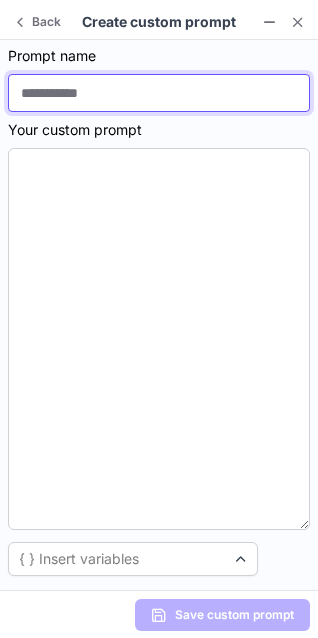 click at bounding box center (159, 93) 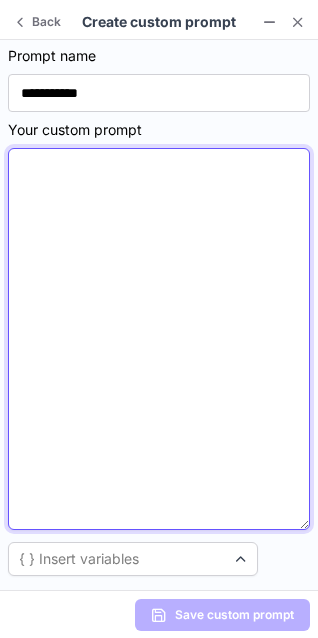 click at bounding box center (159, 339) 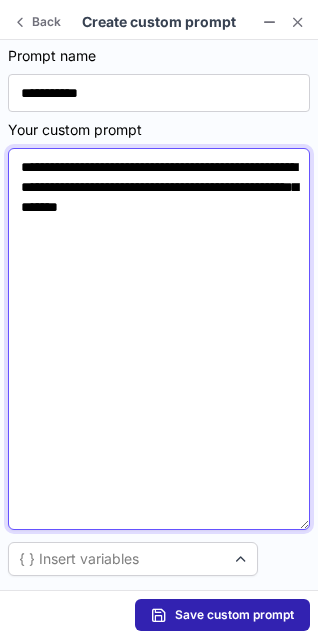 type 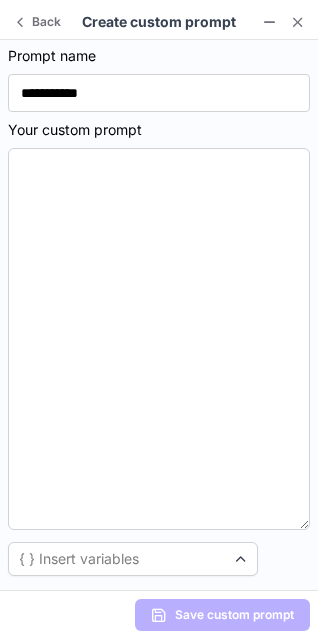 click at bounding box center [298, 22] 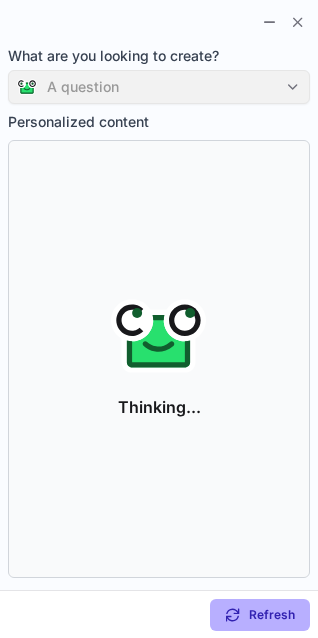 click at bounding box center [298, 22] 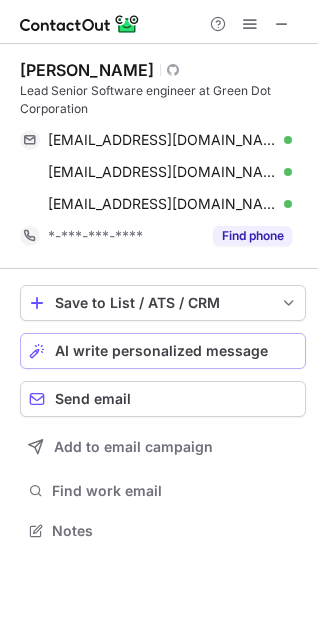 click on "AI write personalized message" at bounding box center [161, 351] 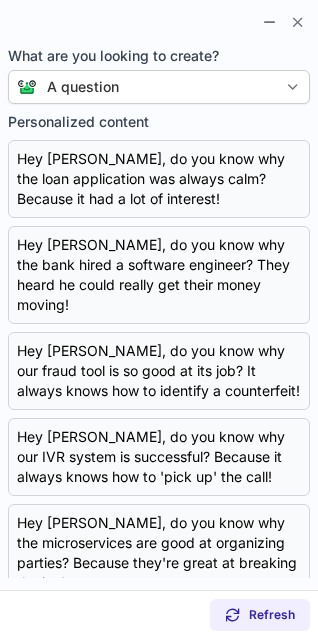 click on "A question" at bounding box center [157, 87] 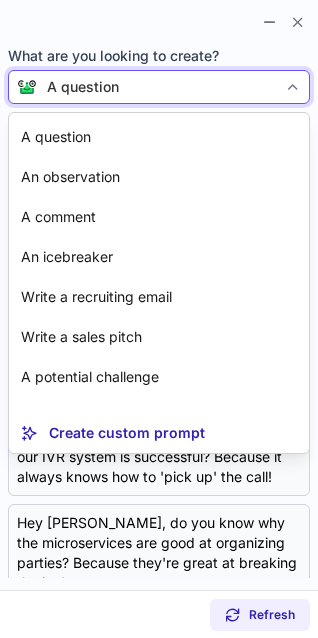 scroll, scrollTop: 36, scrollLeft: 0, axis: vertical 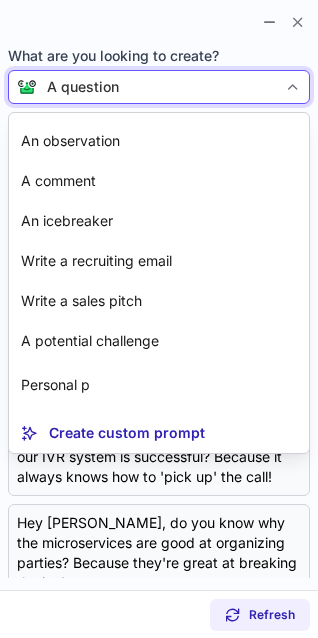 click on "Personal p Edit" at bounding box center [159, 385] 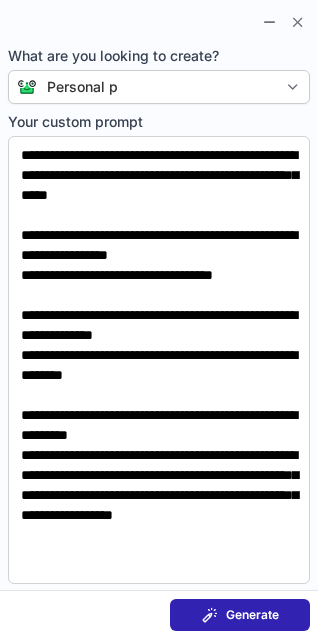 scroll, scrollTop: 0, scrollLeft: 0, axis: both 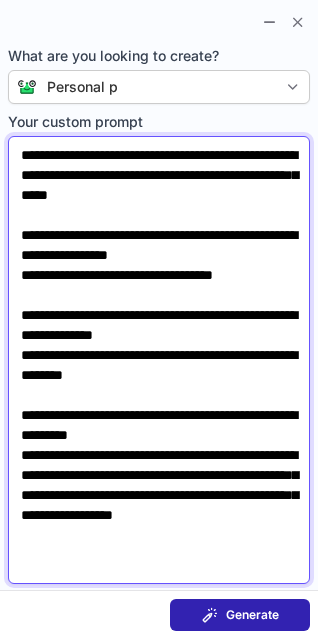 click on "**********" at bounding box center [159, 360] 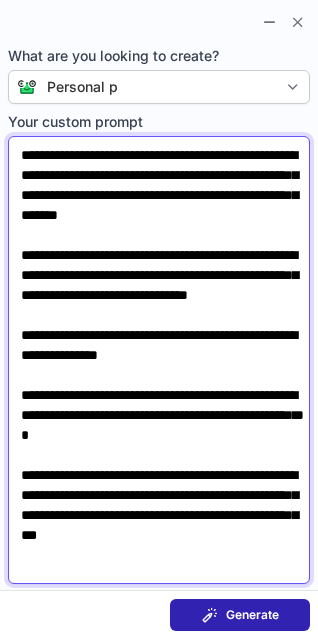 scroll, scrollTop: 0, scrollLeft: 0, axis: both 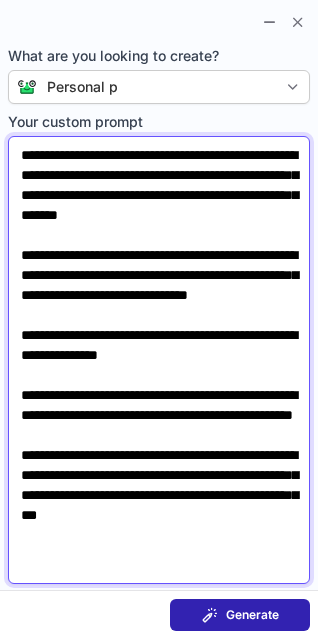 type on "**********" 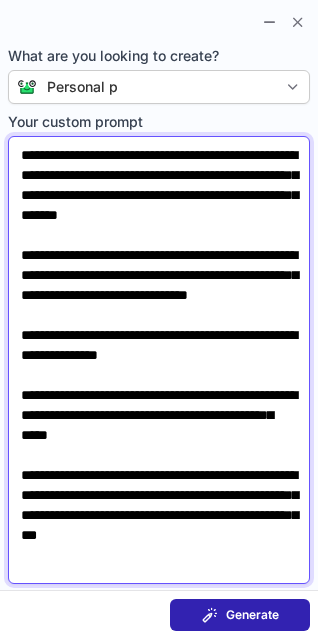 scroll, scrollTop: 50, scrollLeft: 0, axis: vertical 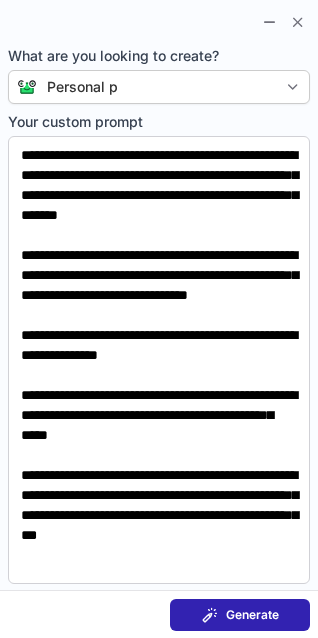 click at bounding box center (298, 22) 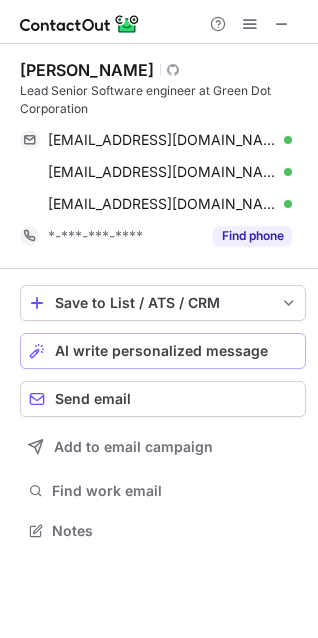 click on "AI write personalized message" at bounding box center (161, 351) 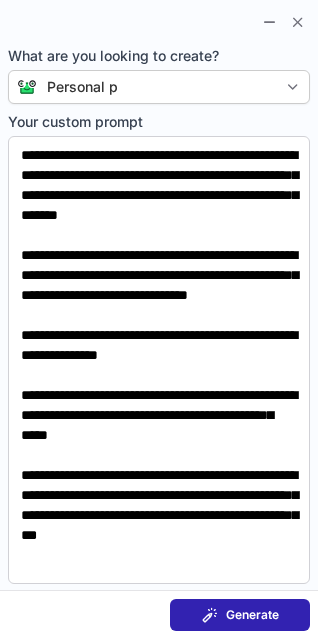 scroll, scrollTop: 0, scrollLeft: 0, axis: both 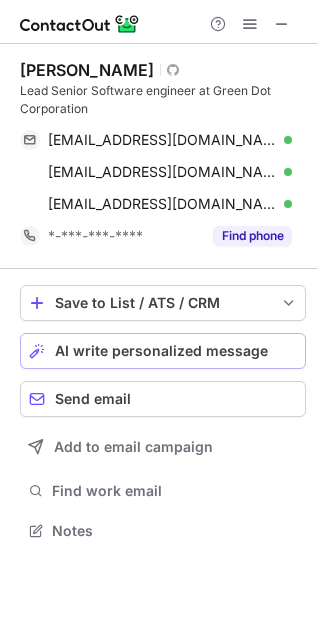 click on "AI write personalized message" at bounding box center [161, 351] 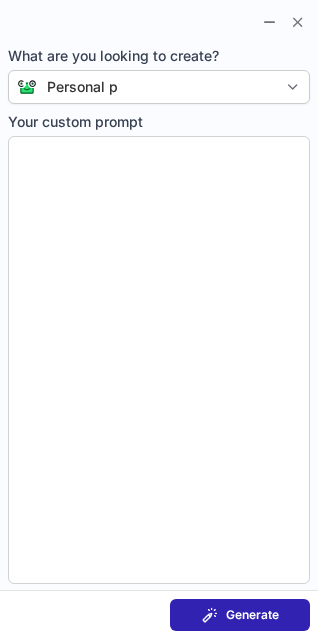 type on "**********" 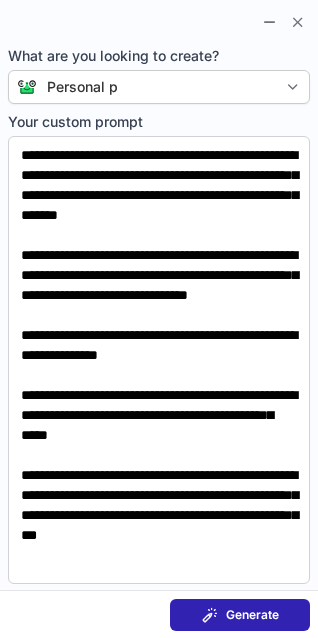 scroll, scrollTop: 50, scrollLeft: 0, axis: vertical 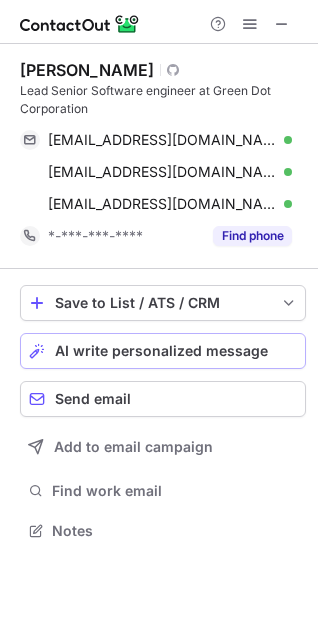 click on "AI write personalized message" at bounding box center [161, 351] 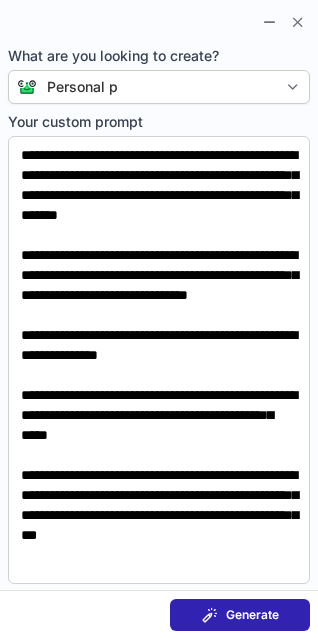 scroll, scrollTop: 0, scrollLeft: 0, axis: both 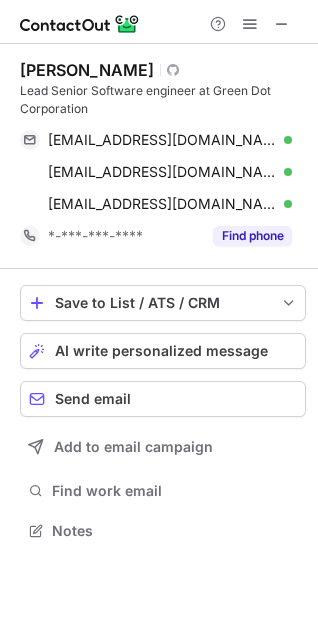 click at bounding box center [282, 24] 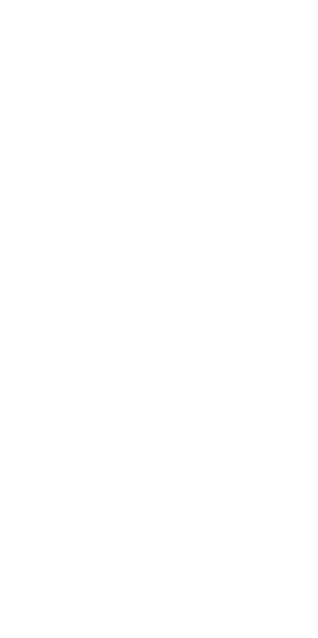 scroll, scrollTop: 0, scrollLeft: 0, axis: both 